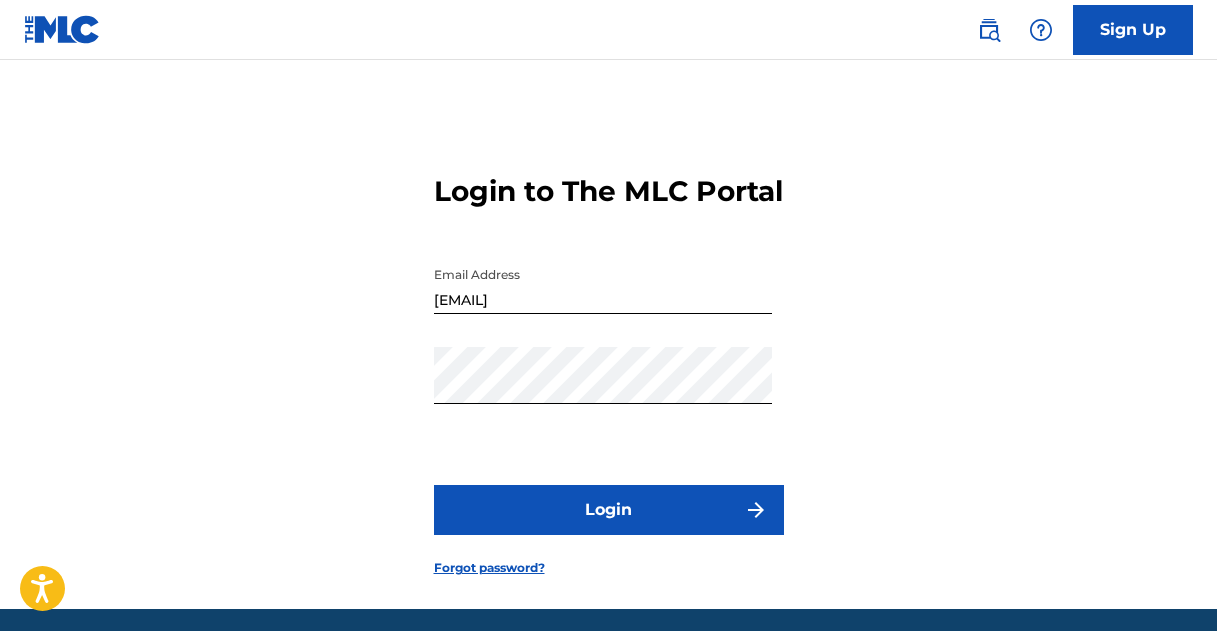 scroll, scrollTop: 0, scrollLeft: 0, axis: both 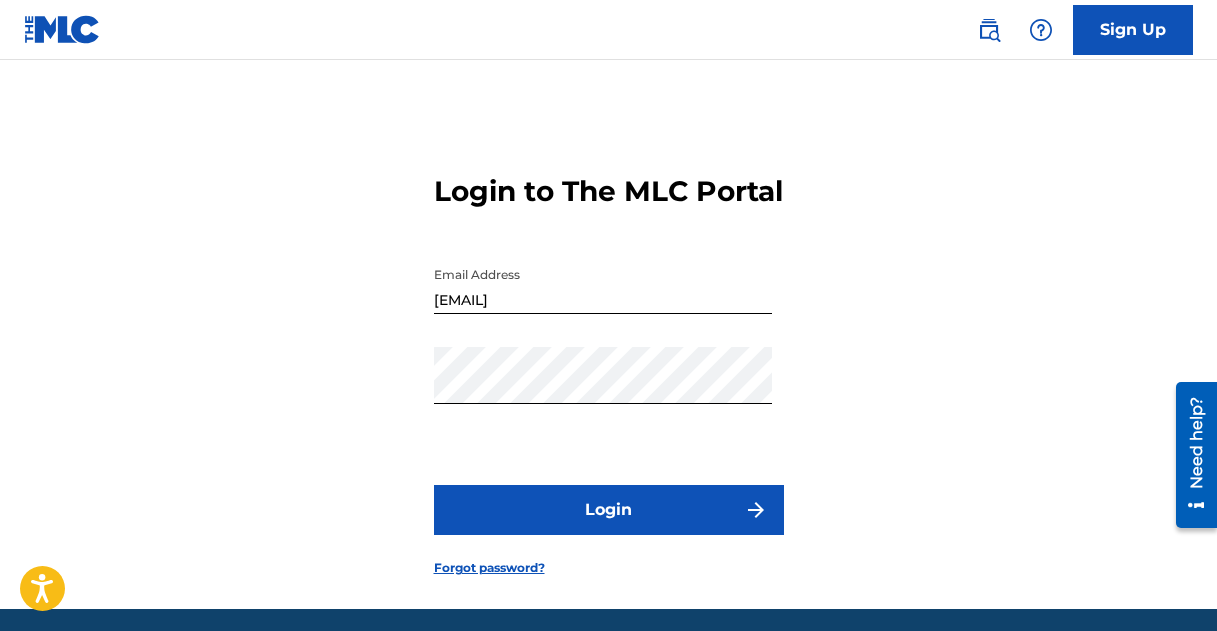 click on "Login" at bounding box center (609, 510) 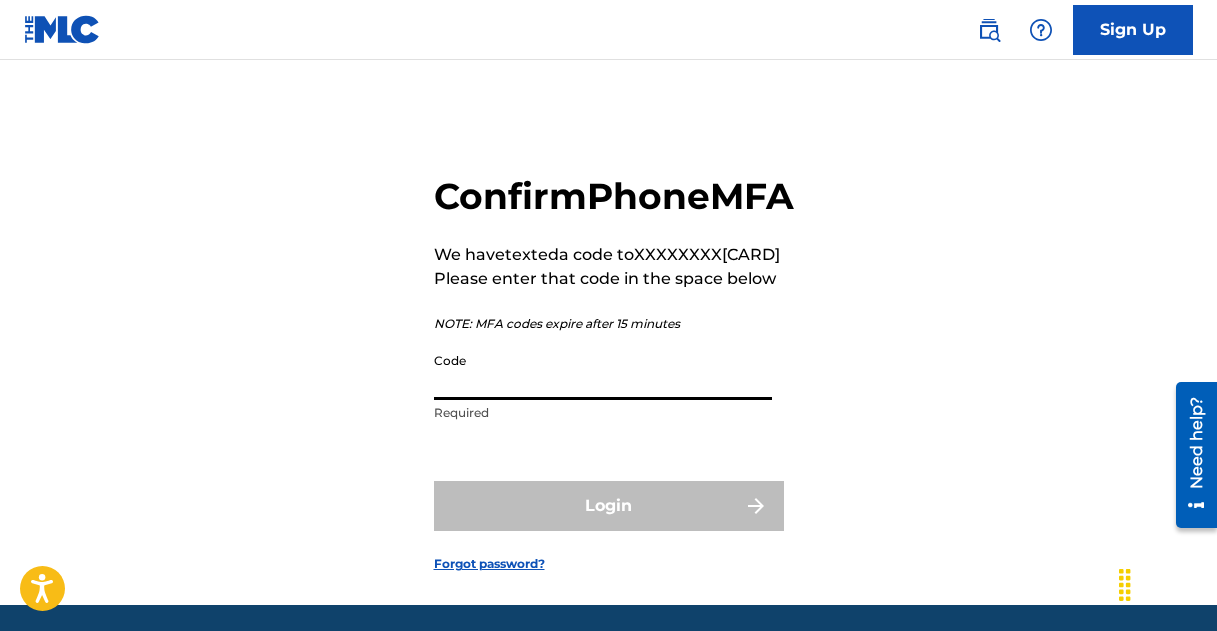 click on "Code" at bounding box center (603, 371) 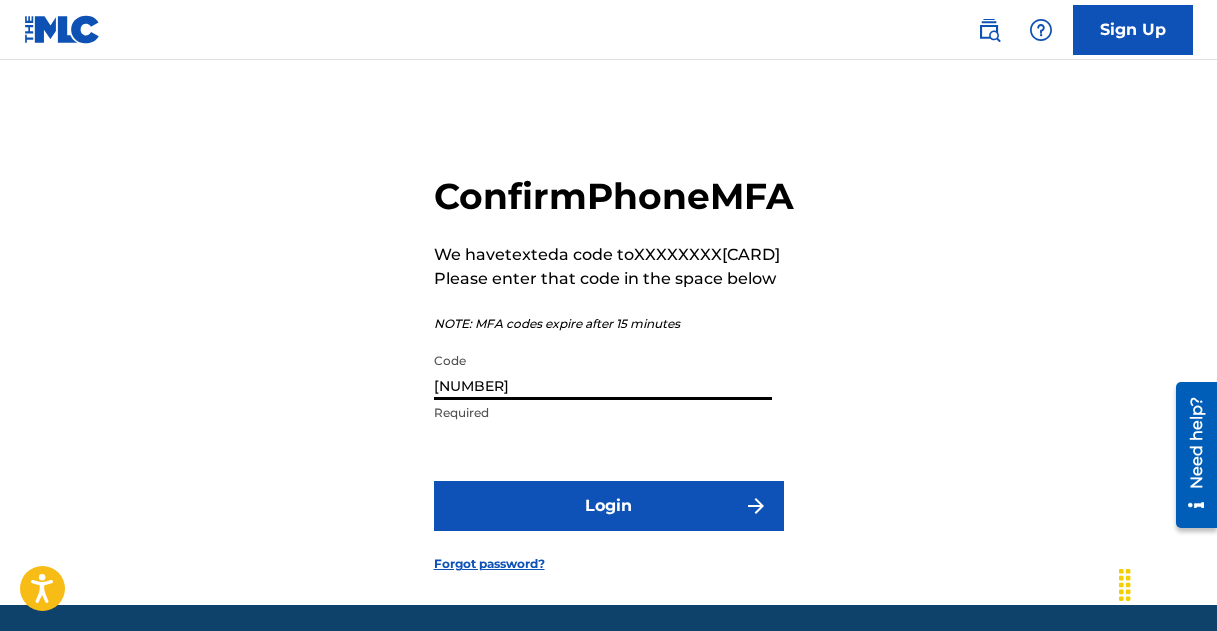 type on "[NUMBER]" 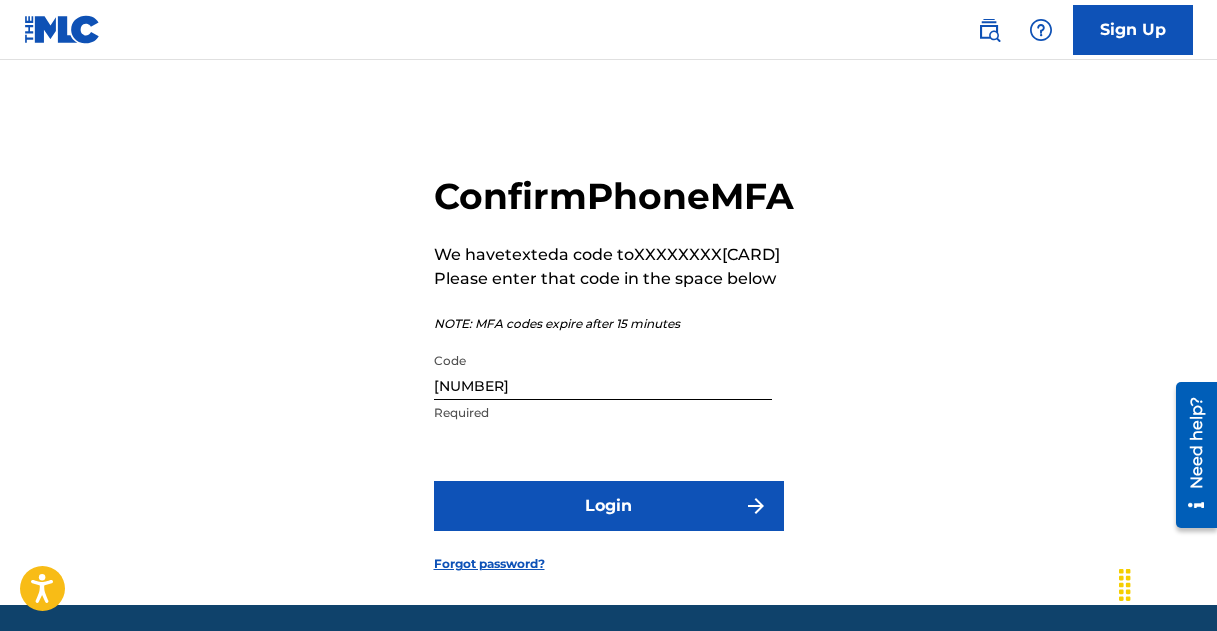 click on "Login" at bounding box center (609, 506) 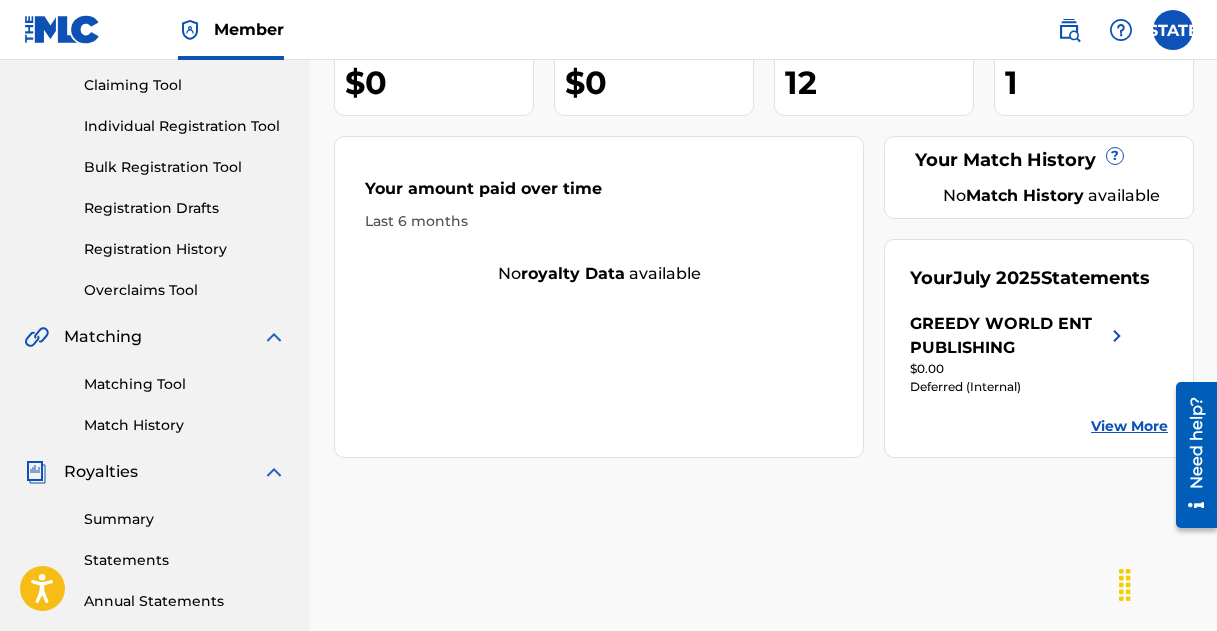 scroll, scrollTop: 210, scrollLeft: 0, axis: vertical 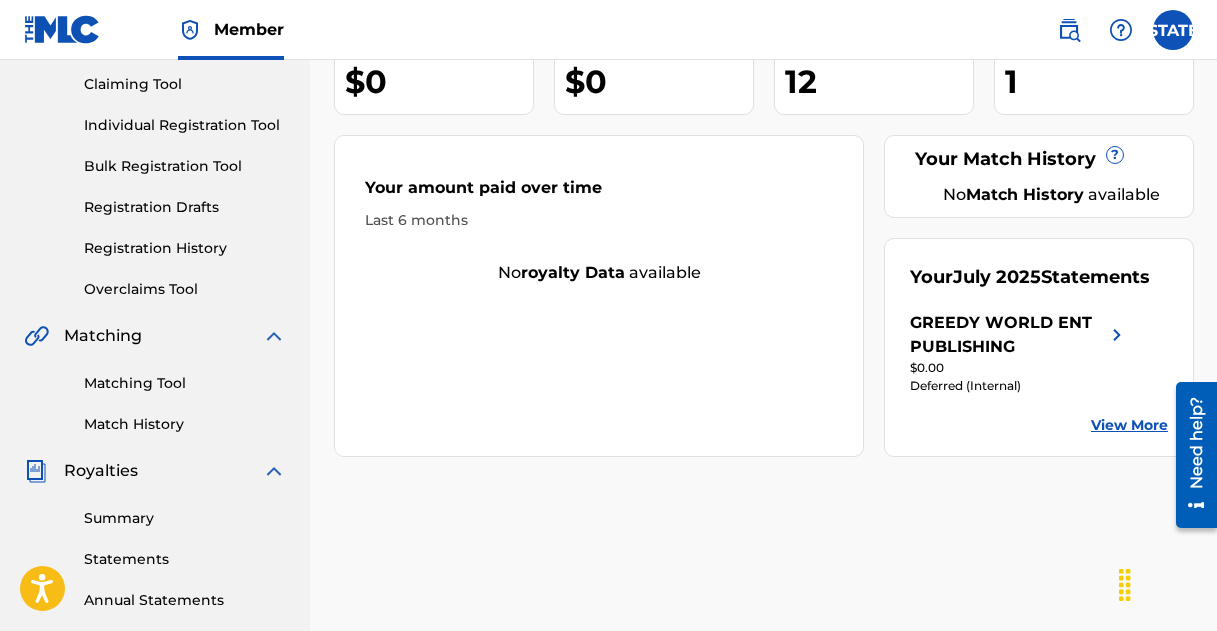 click at bounding box center [1117, 335] 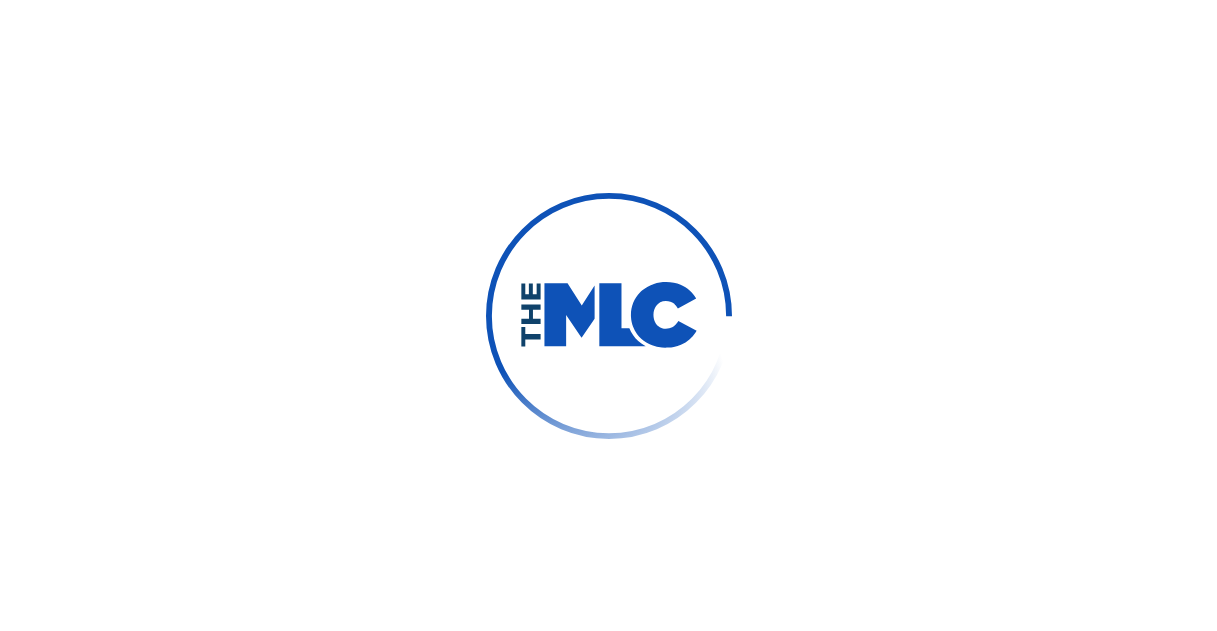 scroll, scrollTop: 0, scrollLeft: 0, axis: both 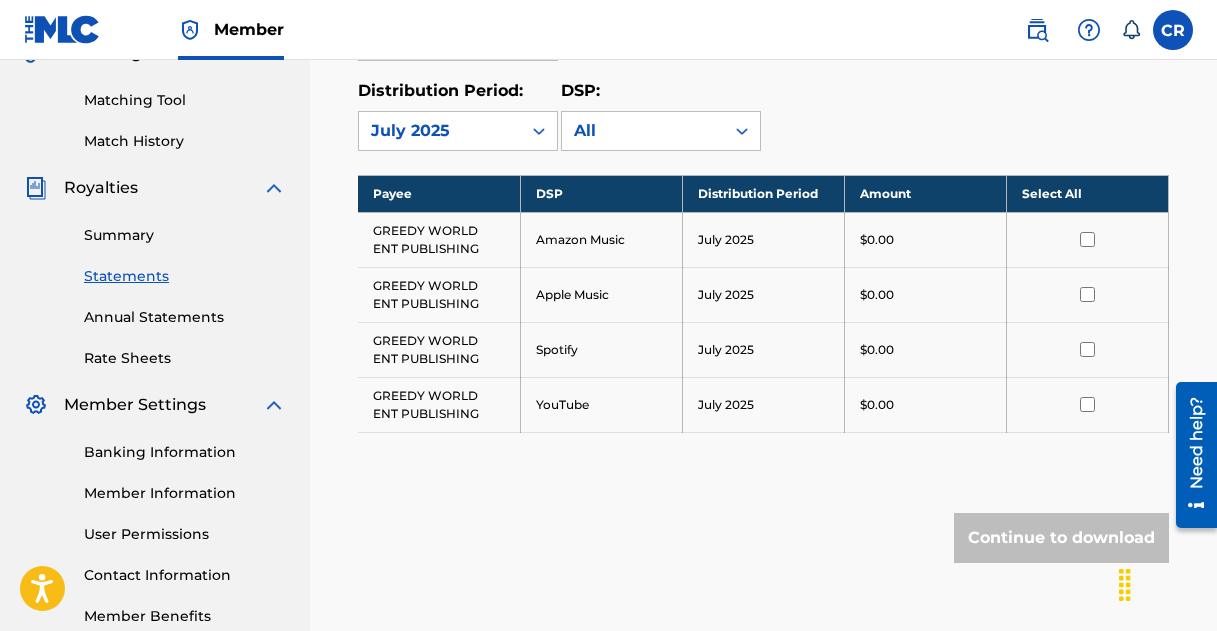 click on "Annual Statements" at bounding box center (185, 317) 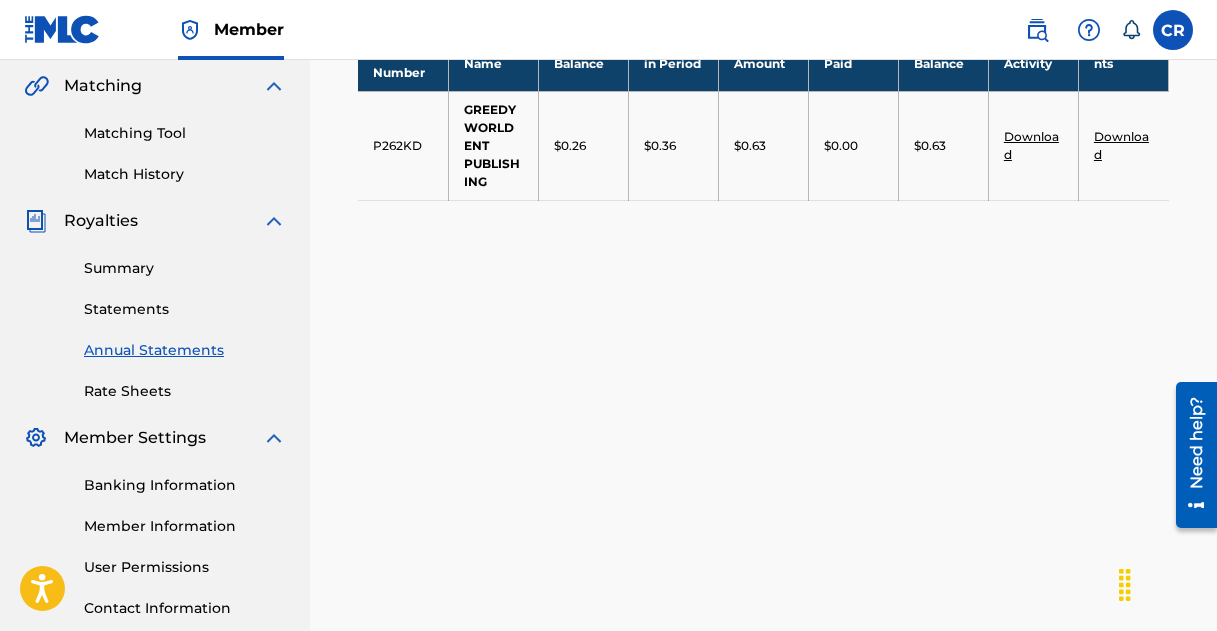 scroll, scrollTop: 446, scrollLeft: 0, axis: vertical 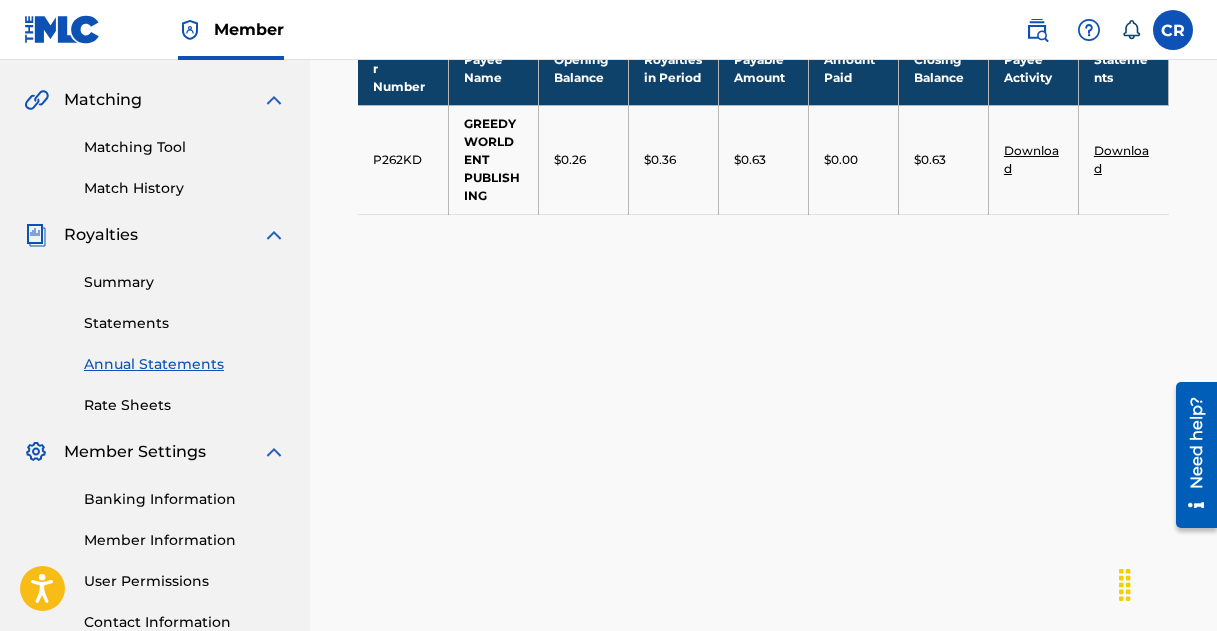 click on "Summary" at bounding box center [185, 282] 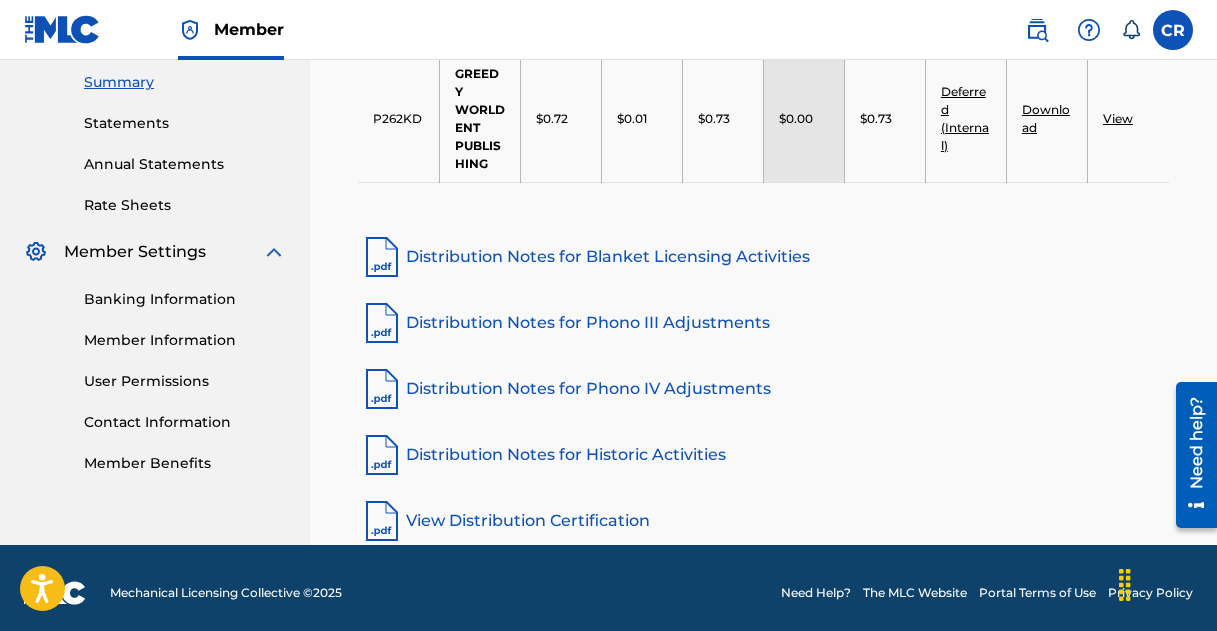 scroll, scrollTop: 656, scrollLeft: 0, axis: vertical 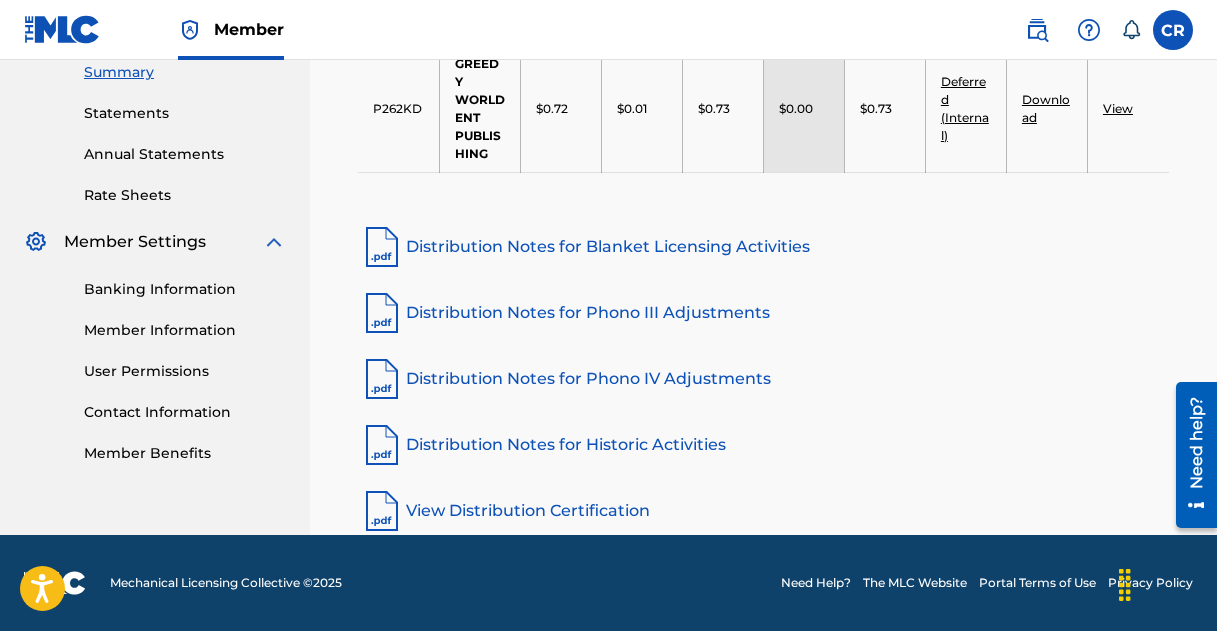 click at bounding box center (382, 247) 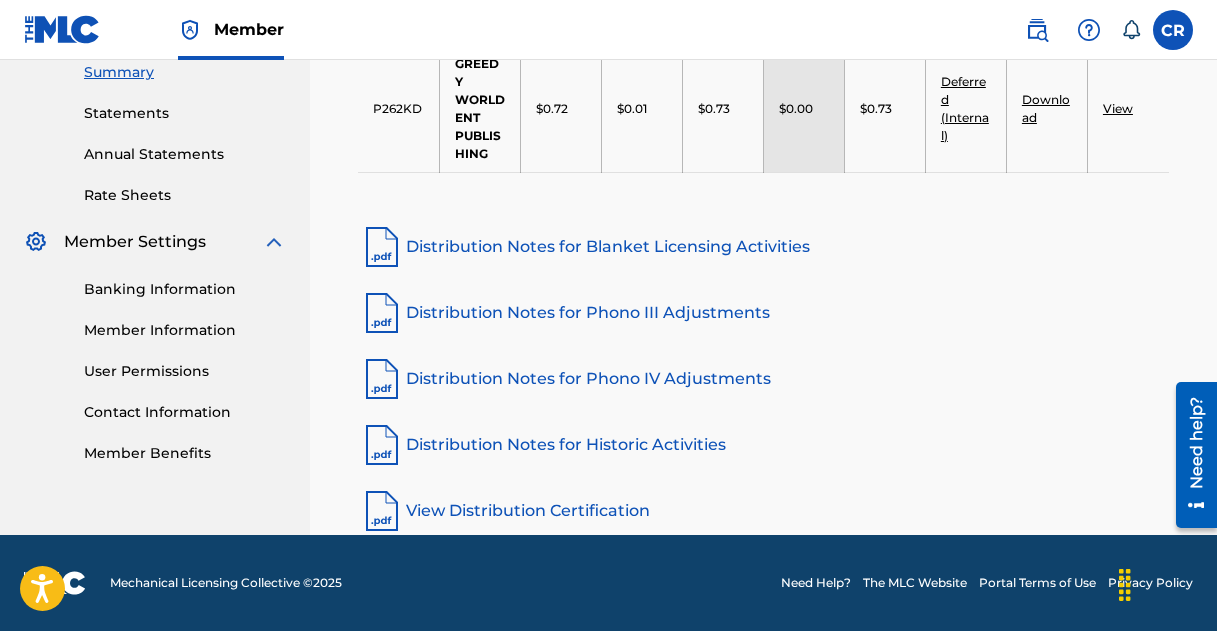 click on "Rate Sheets" at bounding box center (185, 195) 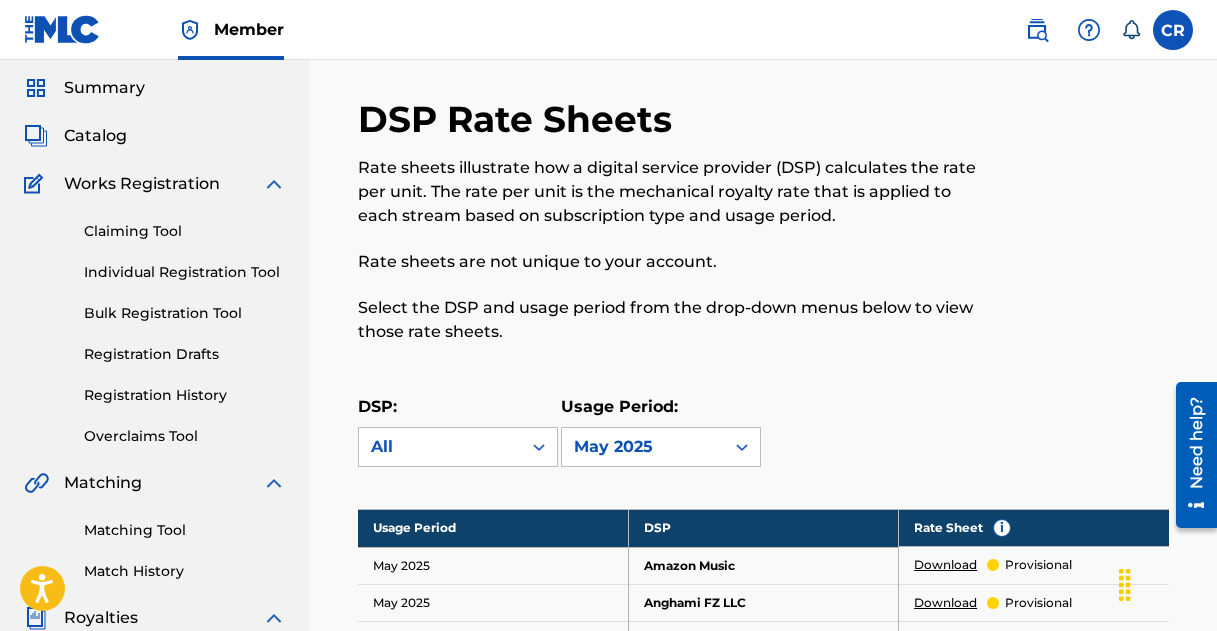 scroll, scrollTop: 0, scrollLeft: 0, axis: both 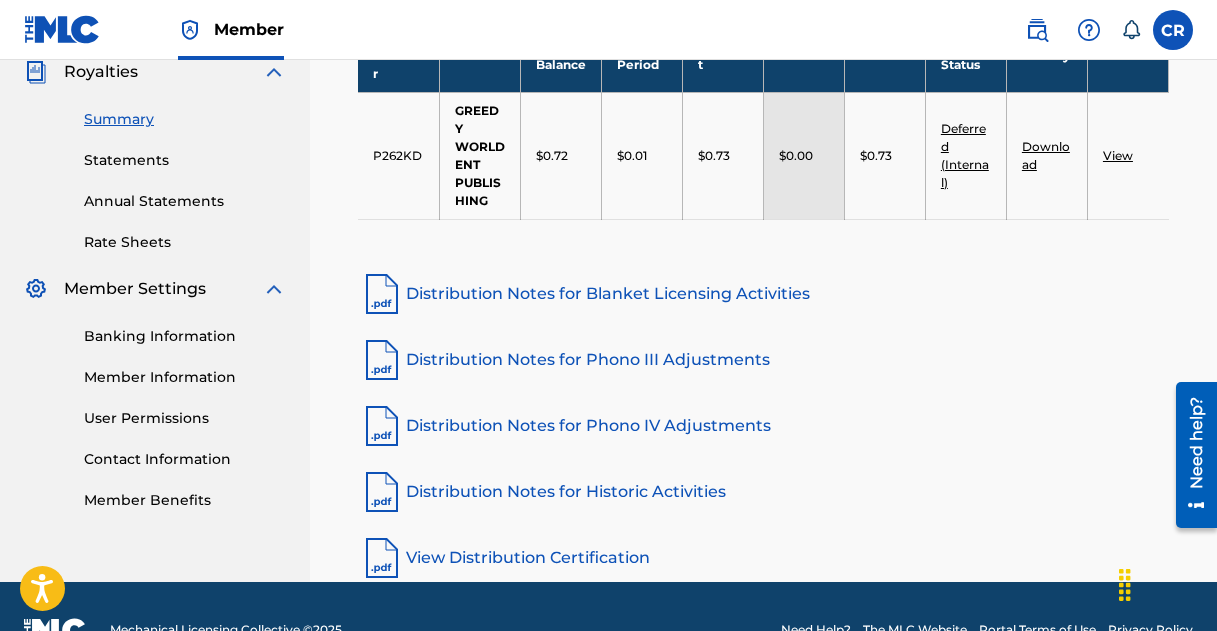 click on "Annual Statements" at bounding box center (185, 201) 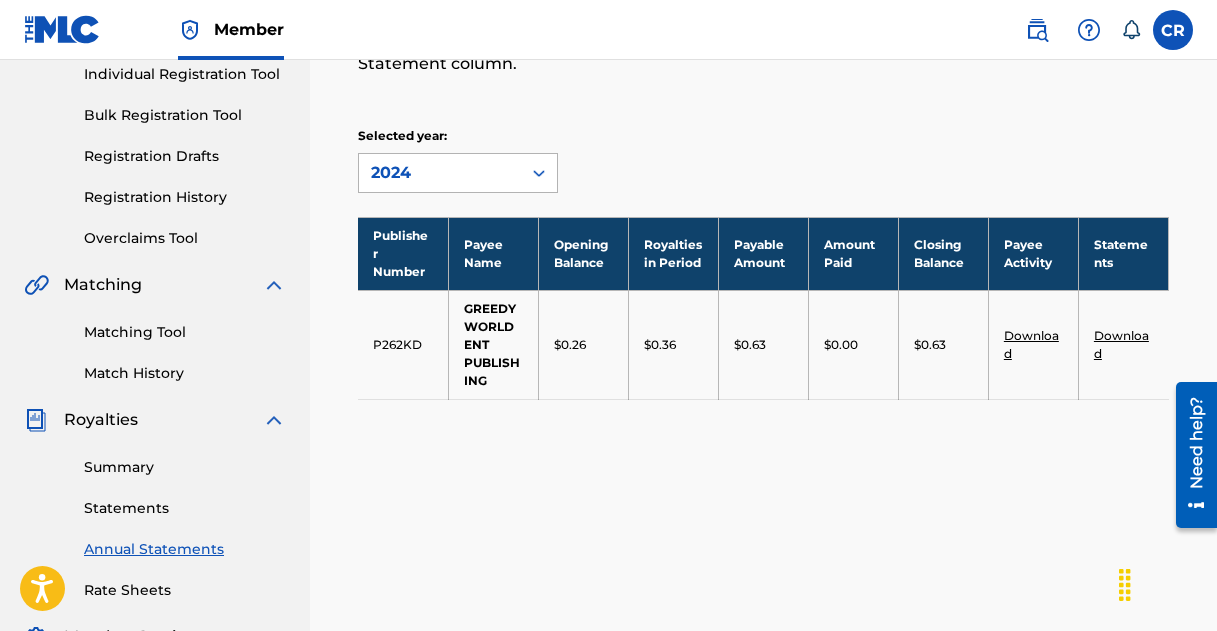 scroll, scrollTop: 248, scrollLeft: 0, axis: vertical 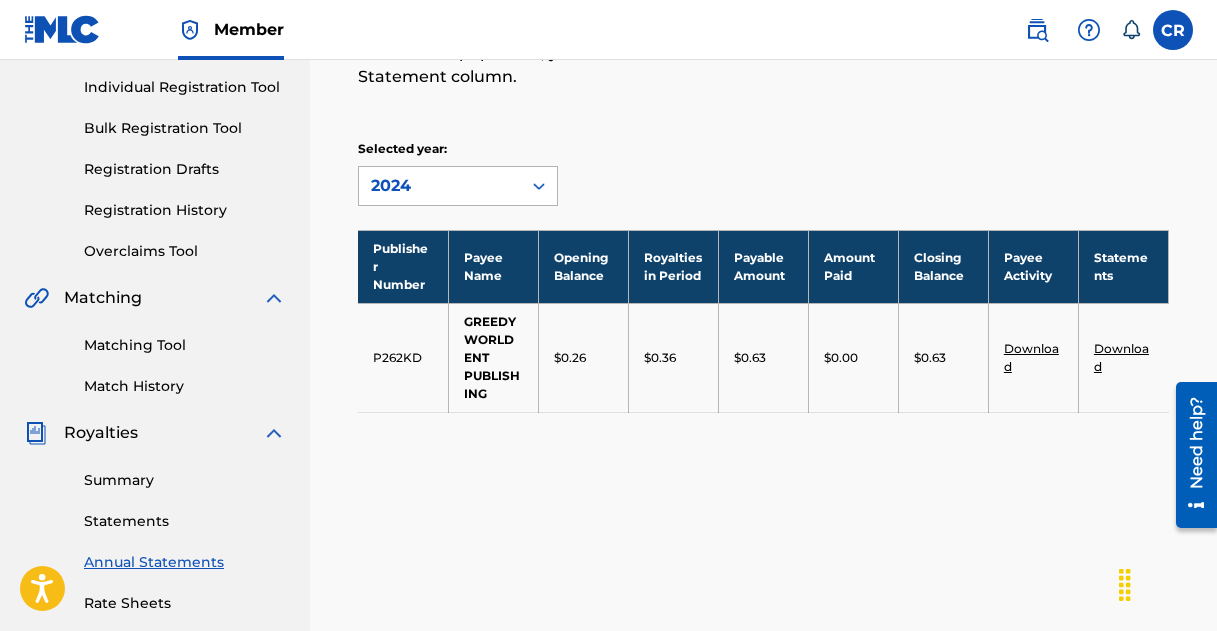 click 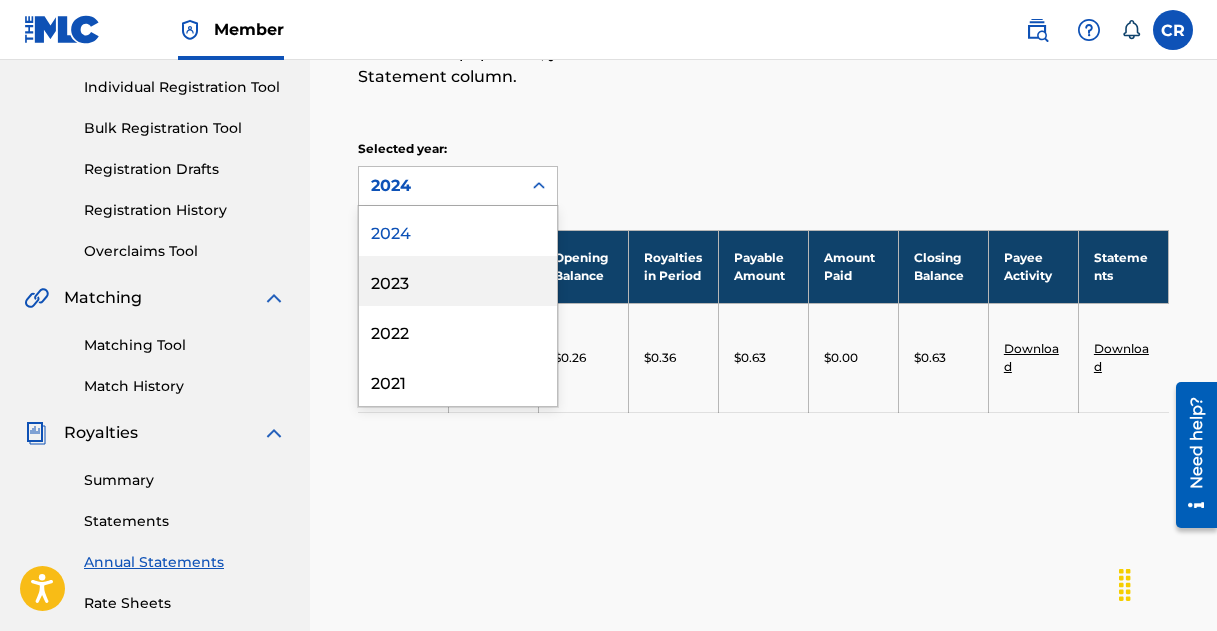 click on "2023" at bounding box center [458, 281] 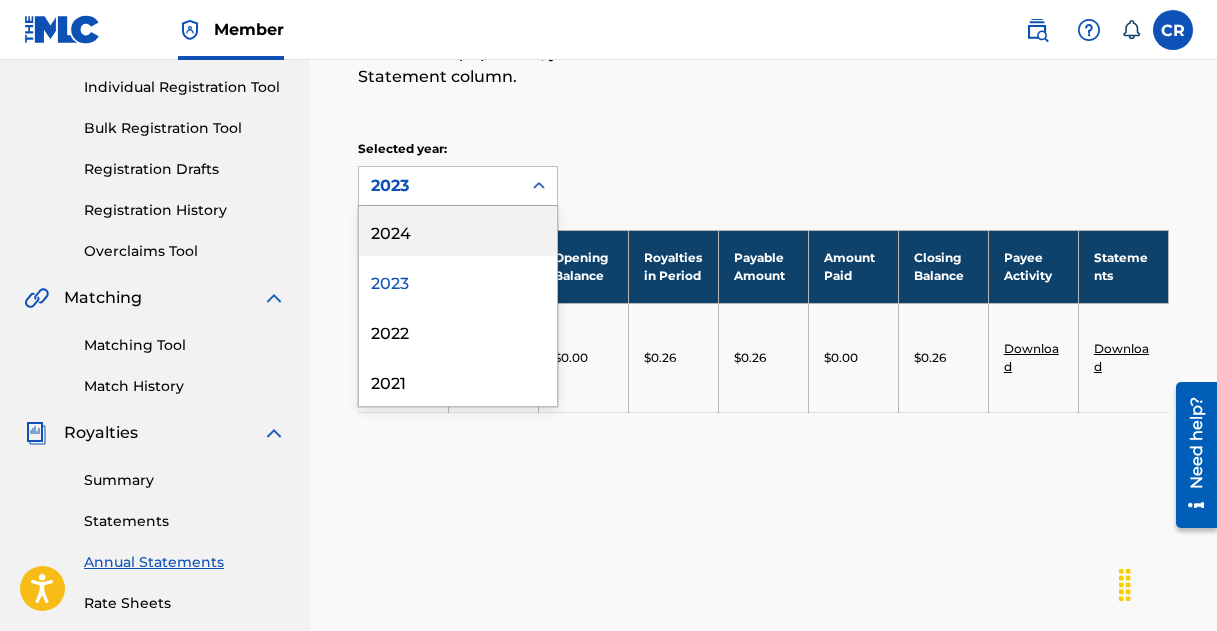 click 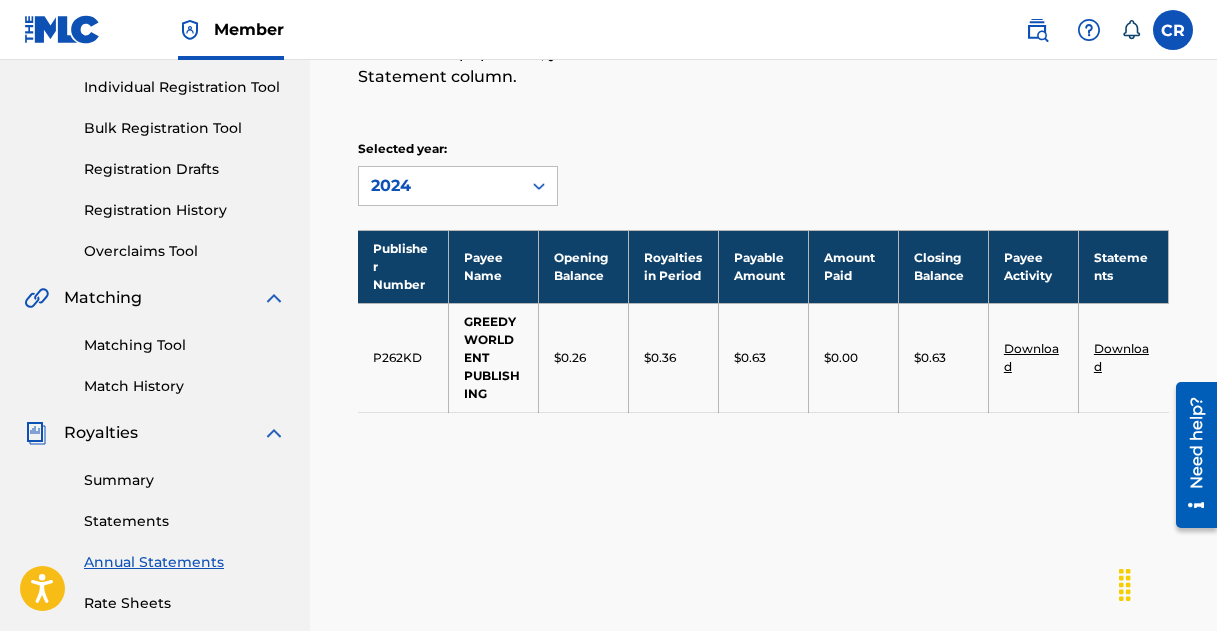 scroll, scrollTop: 0, scrollLeft: 0, axis: both 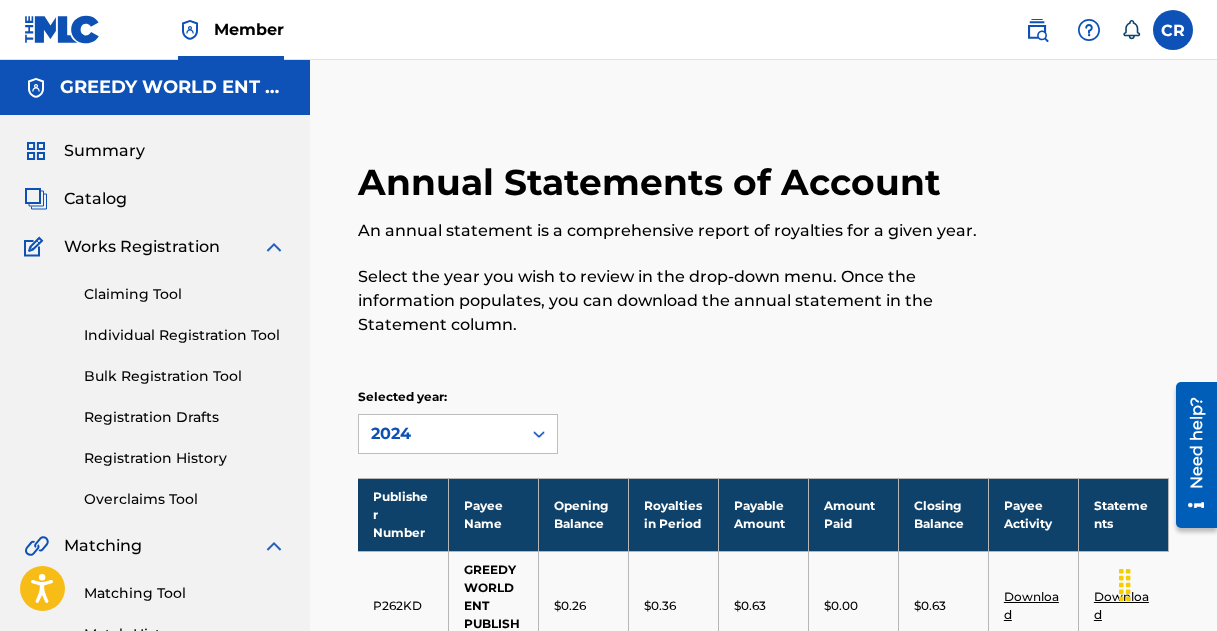 click at bounding box center [1173, 30] 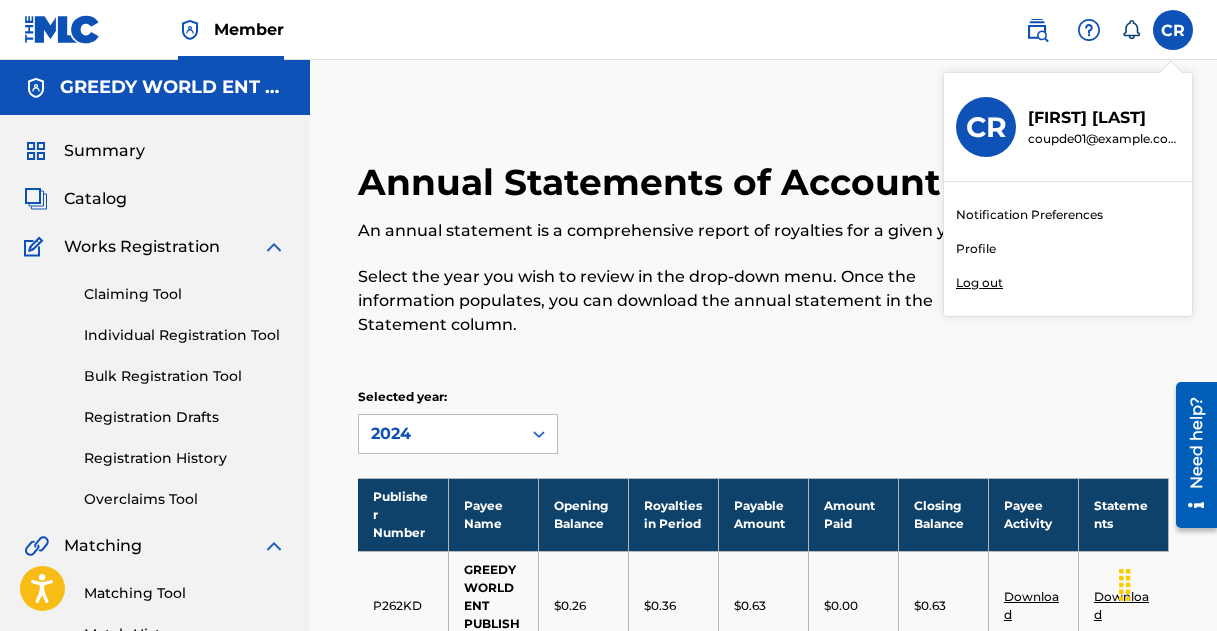scroll, scrollTop: 6, scrollLeft: 0, axis: vertical 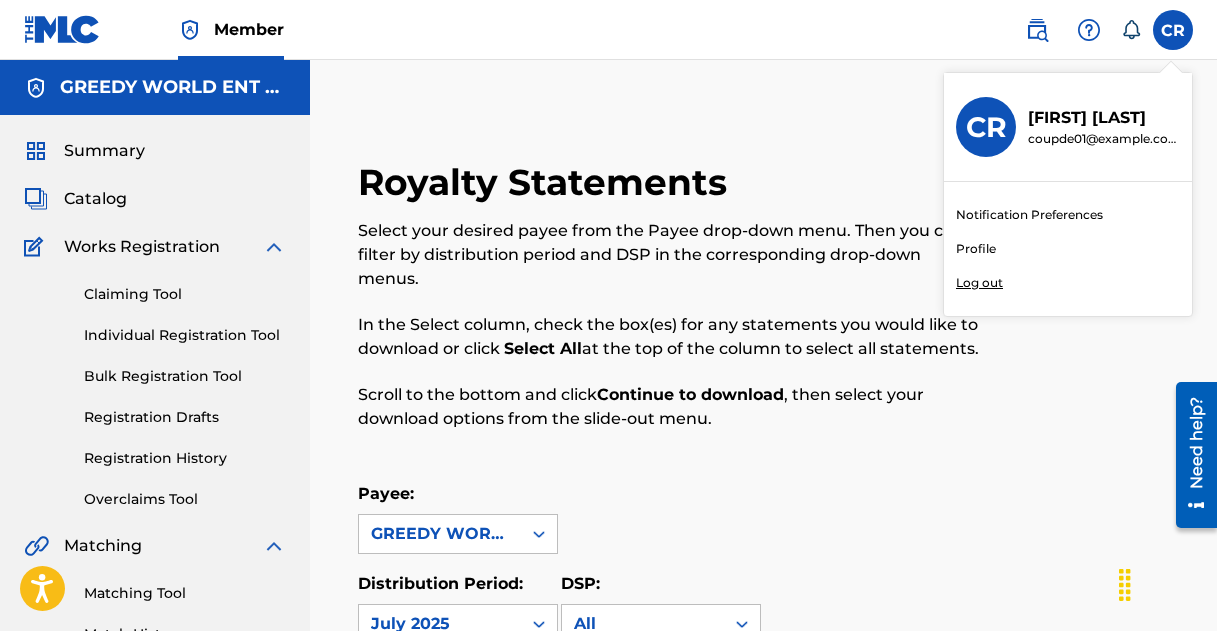 click on "Catalog" at bounding box center (95, 199) 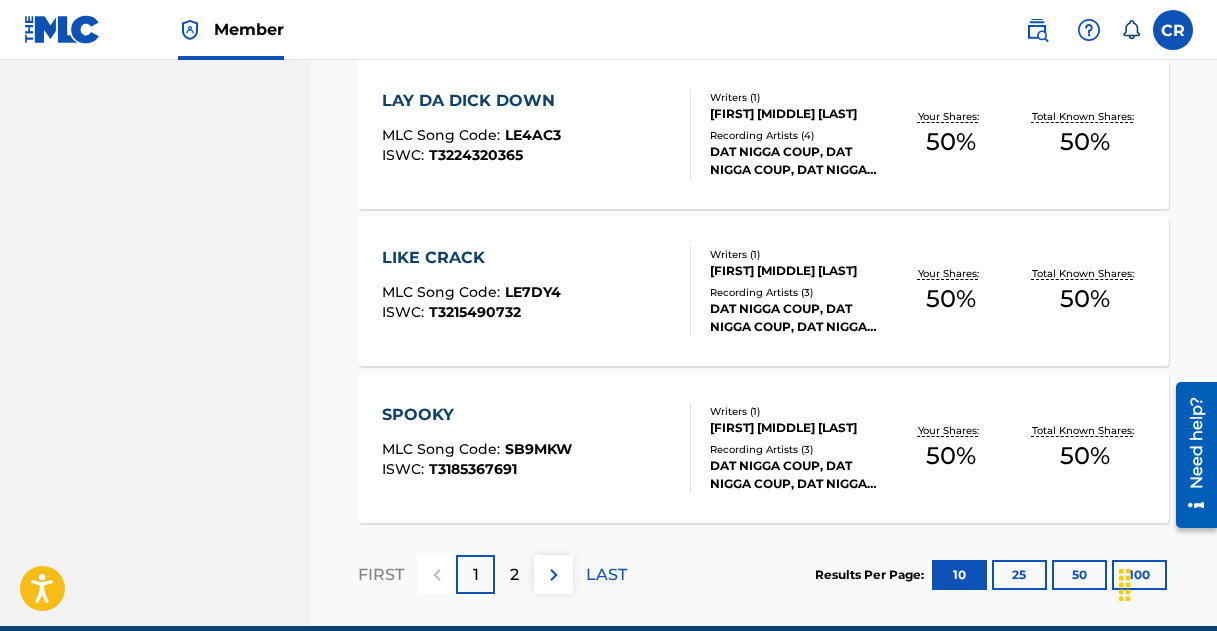 scroll, scrollTop: 1625, scrollLeft: 0, axis: vertical 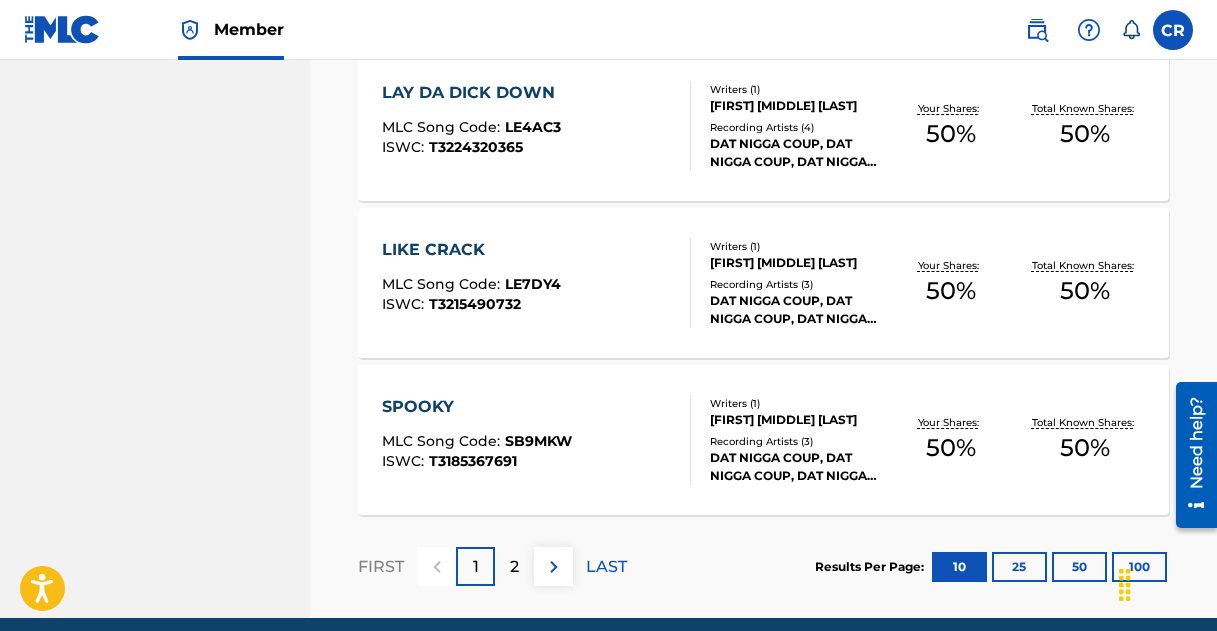 click on "2" at bounding box center (514, 567) 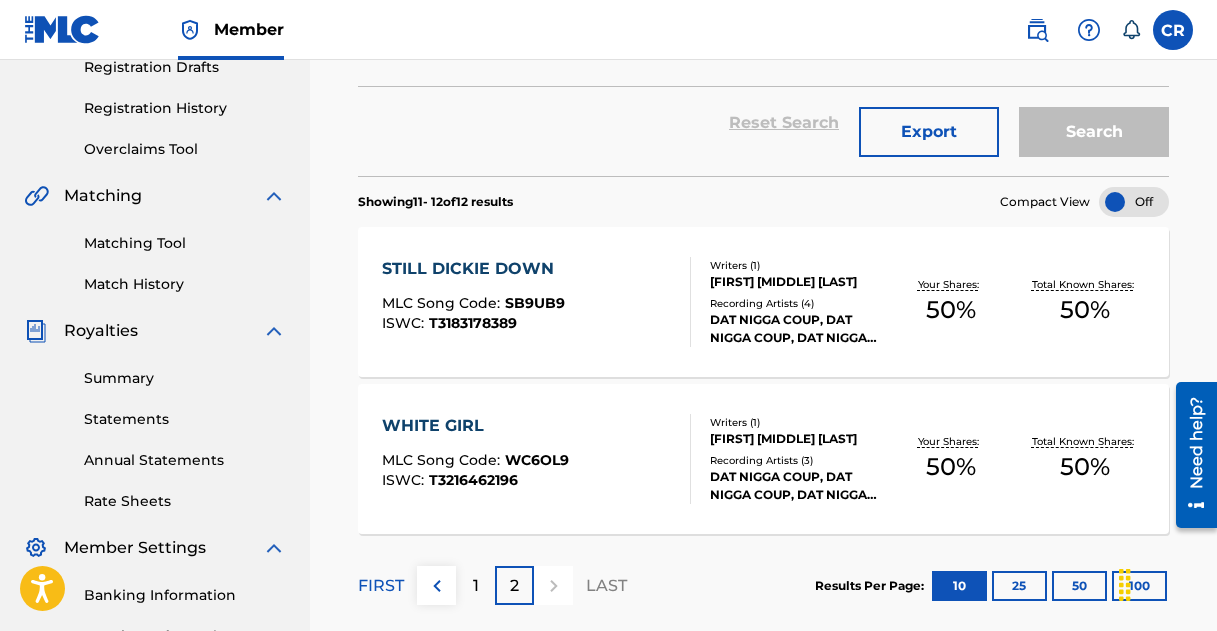 scroll, scrollTop: 353, scrollLeft: 0, axis: vertical 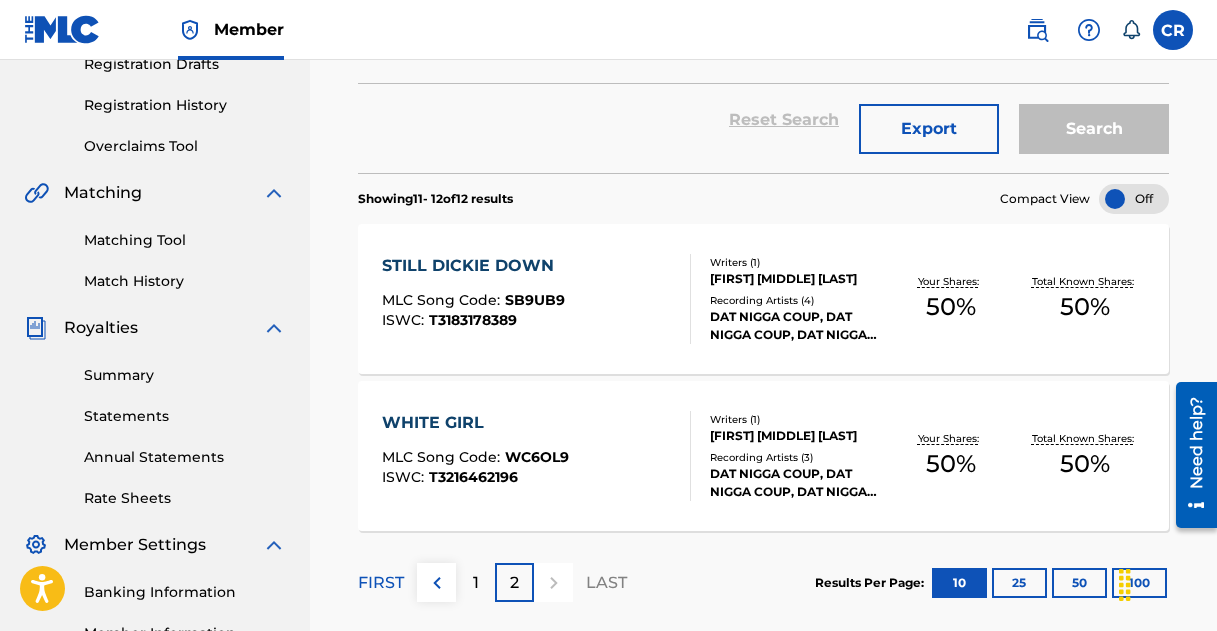 click on "1" at bounding box center (475, 582) 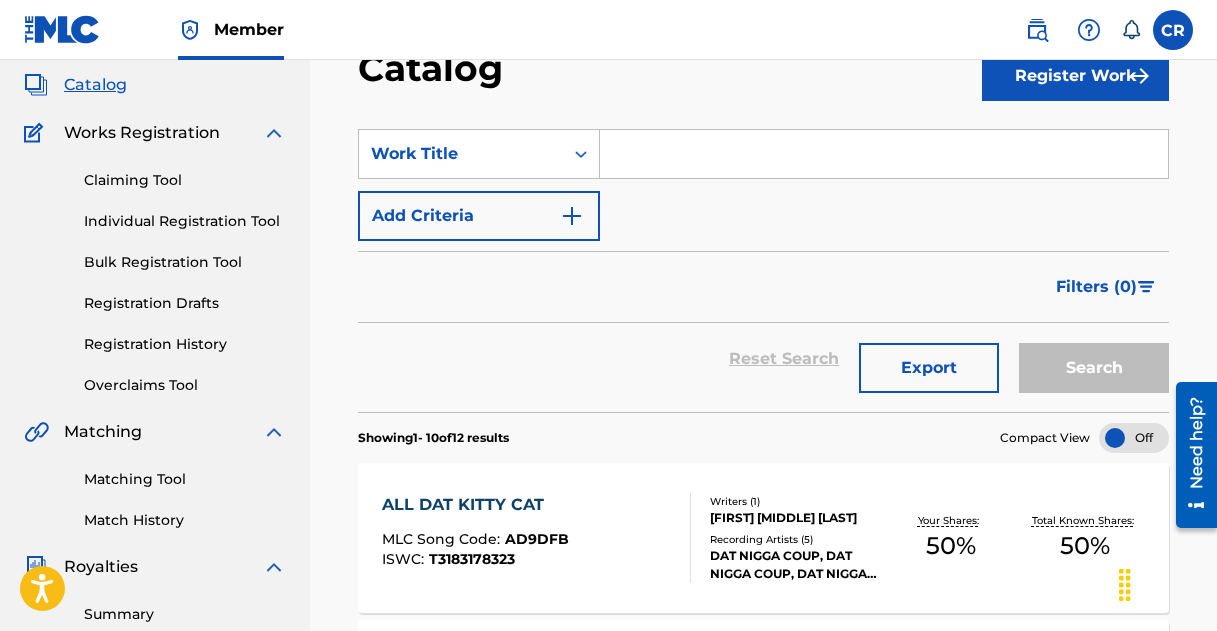 scroll, scrollTop: 0, scrollLeft: 0, axis: both 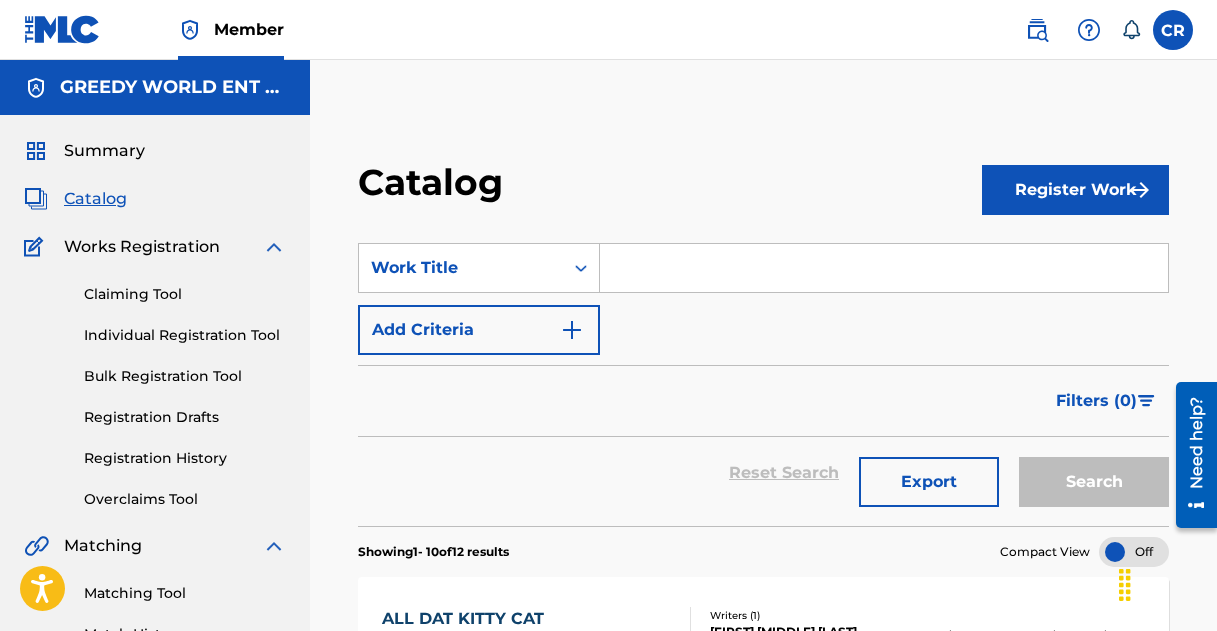 click at bounding box center [1141, 190] 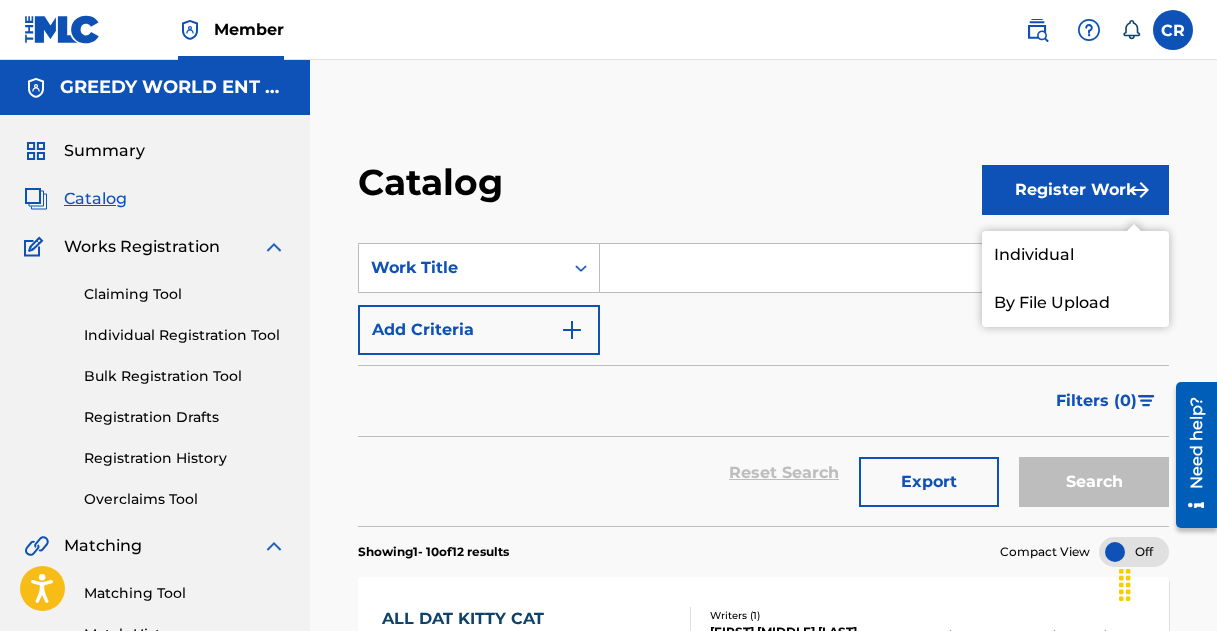 click on "Individual" at bounding box center [1075, 255] 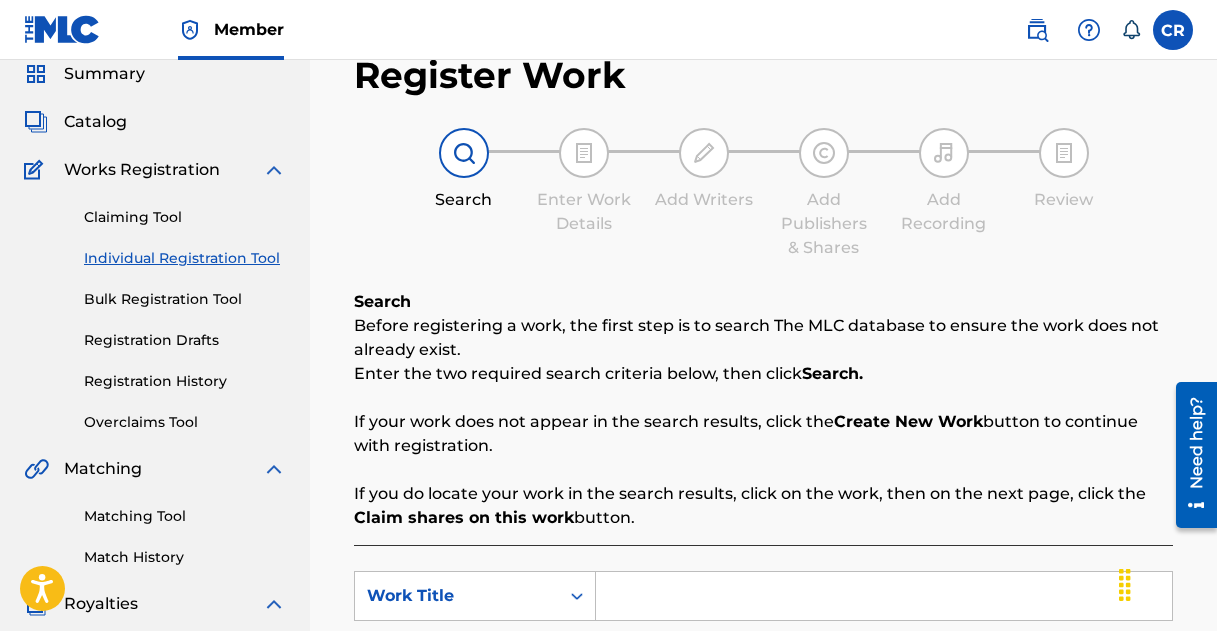 scroll, scrollTop: 0, scrollLeft: 0, axis: both 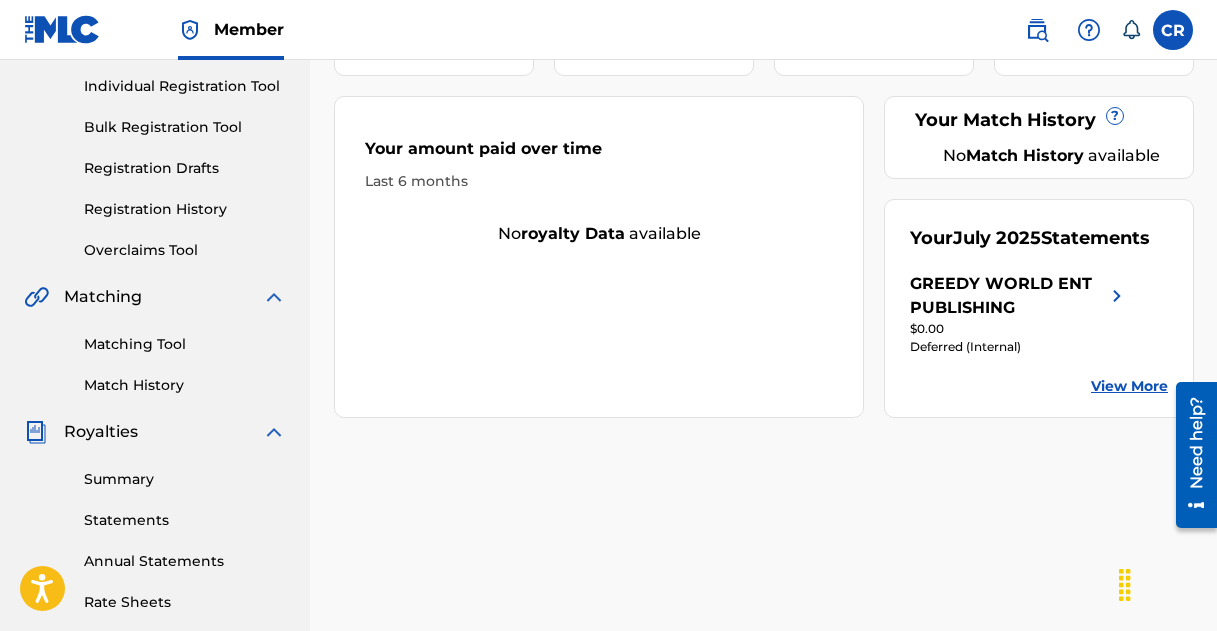 click on "View More" at bounding box center [1129, 386] 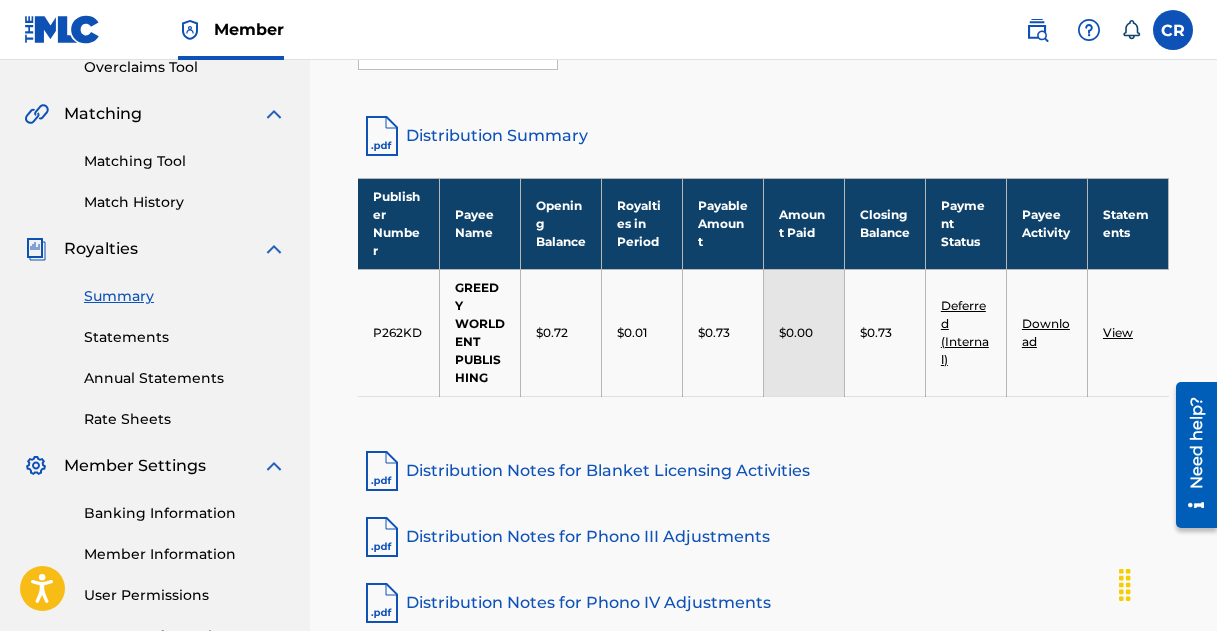 scroll, scrollTop: 435, scrollLeft: 0, axis: vertical 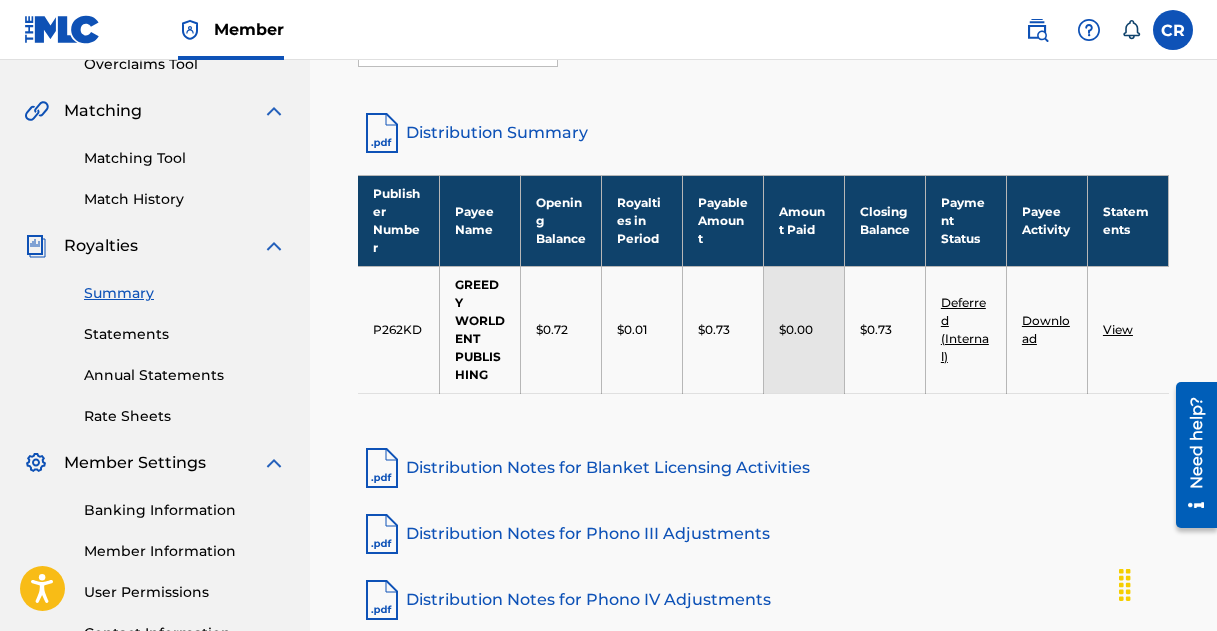 click at bounding box center (1173, 30) 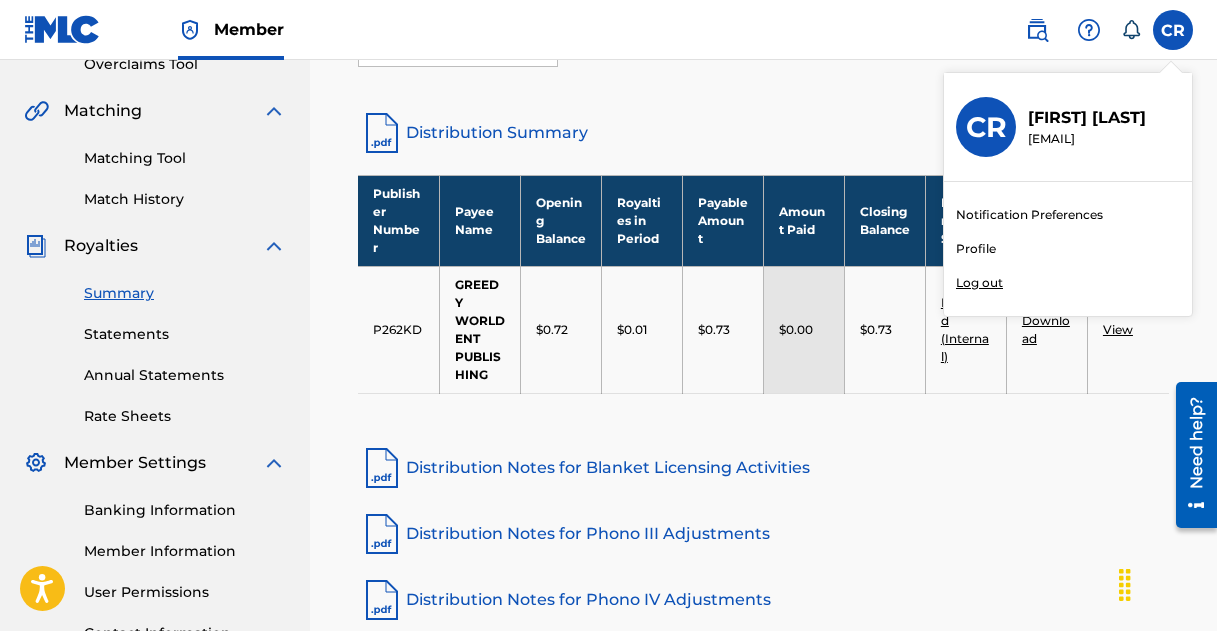 click on "Log out" at bounding box center (979, 283) 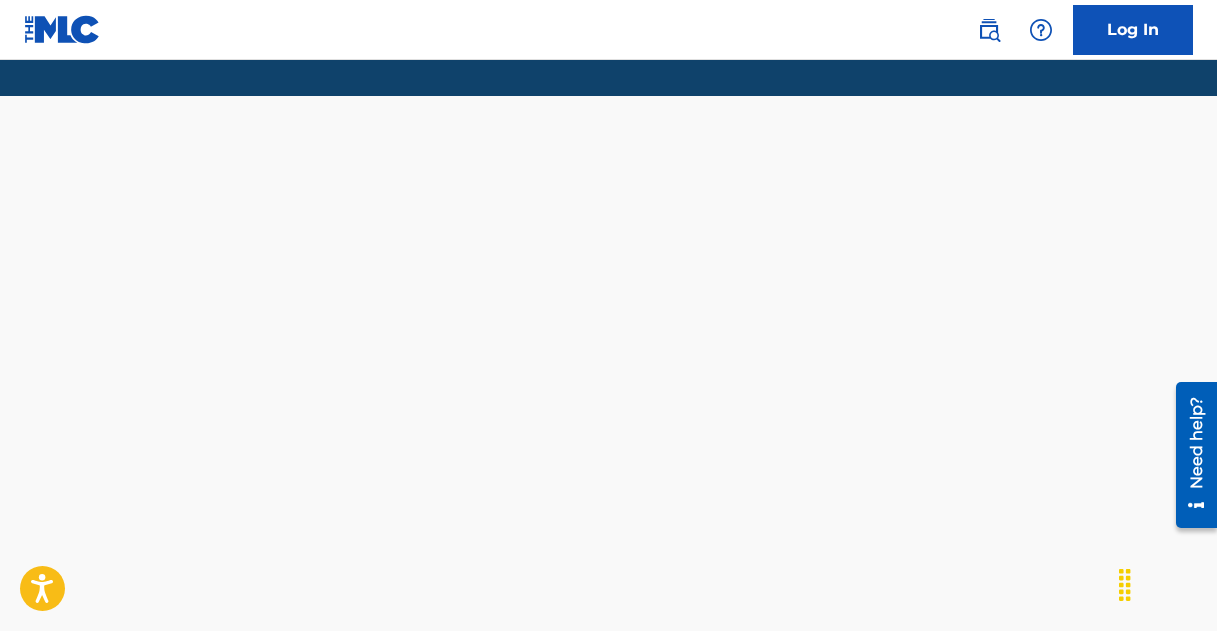 scroll, scrollTop: 0, scrollLeft: 0, axis: both 